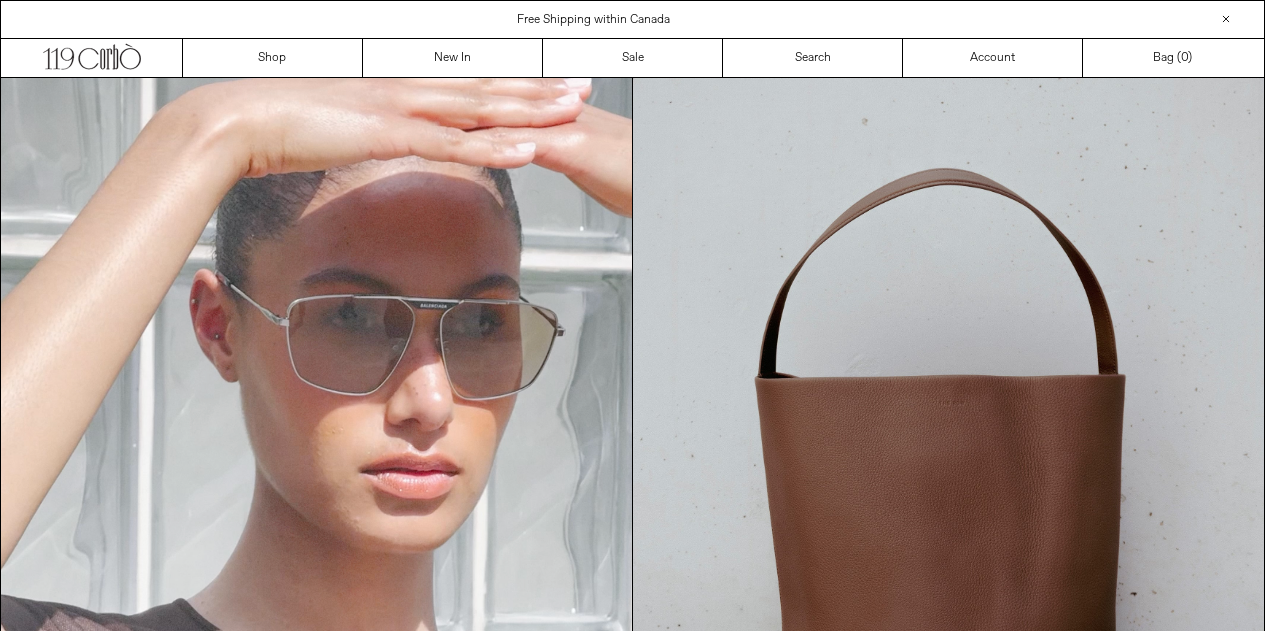 scroll, scrollTop: 0, scrollLeft: 0, axis: both 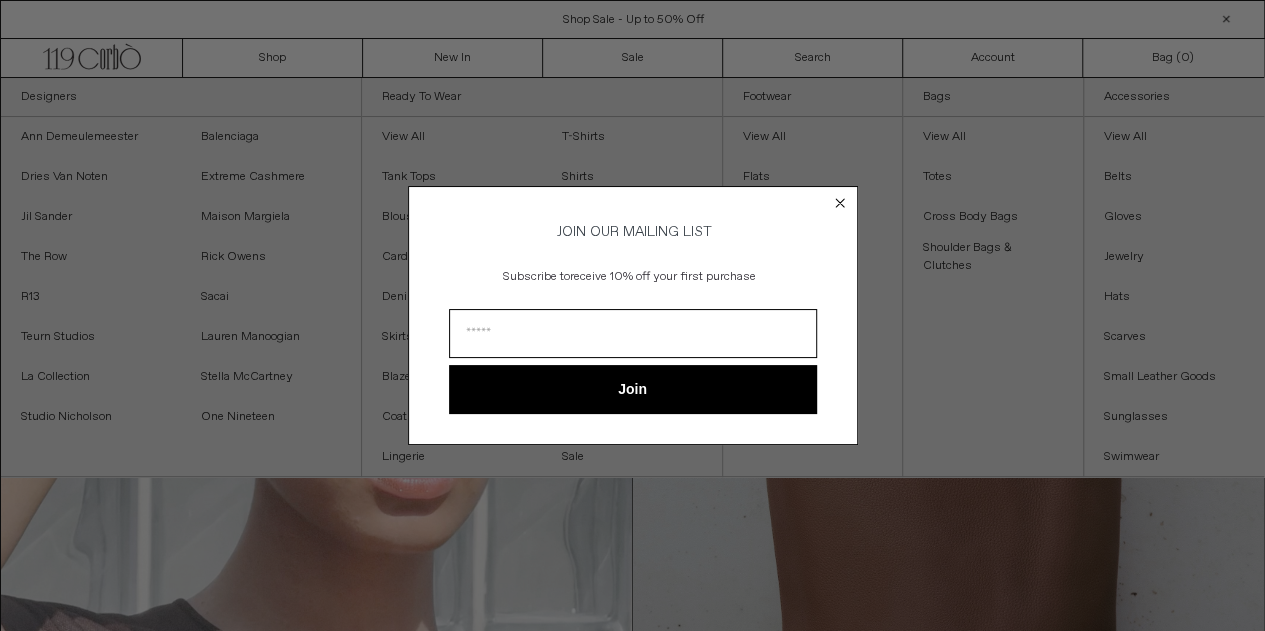 click 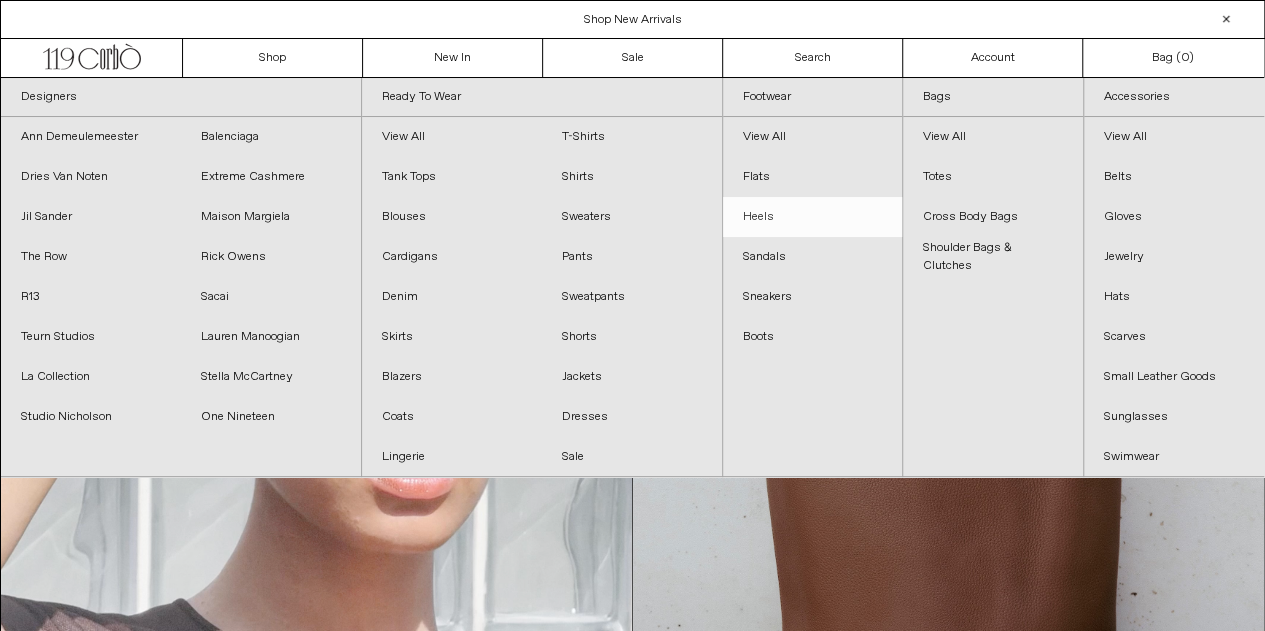 click on "Heels" at bounding box center (813, 217) 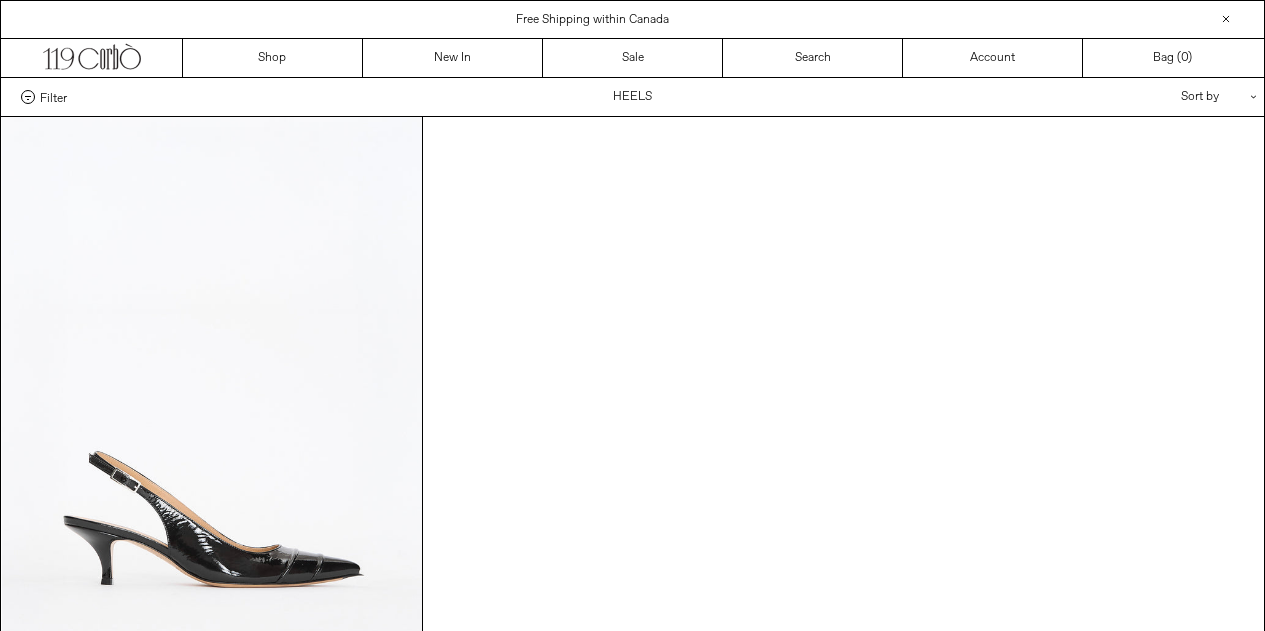 scroll, scrollTop: 0, scrollLeft: 0, axis: both 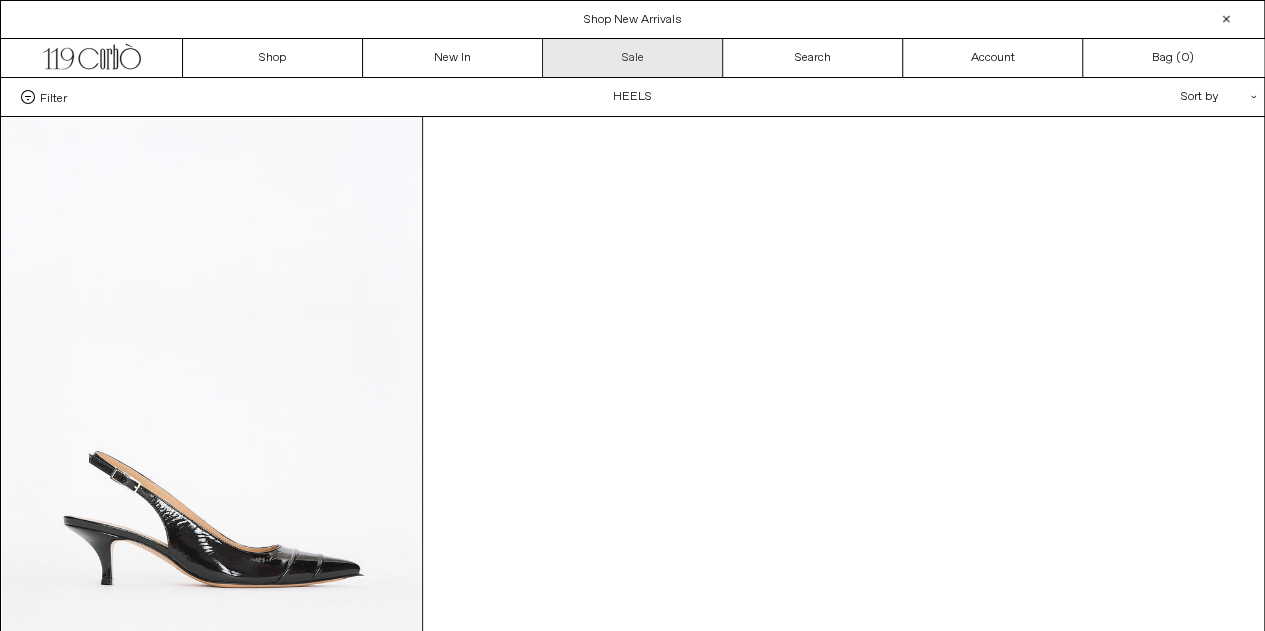 click on "Sale" at bounding box center (633, 58) 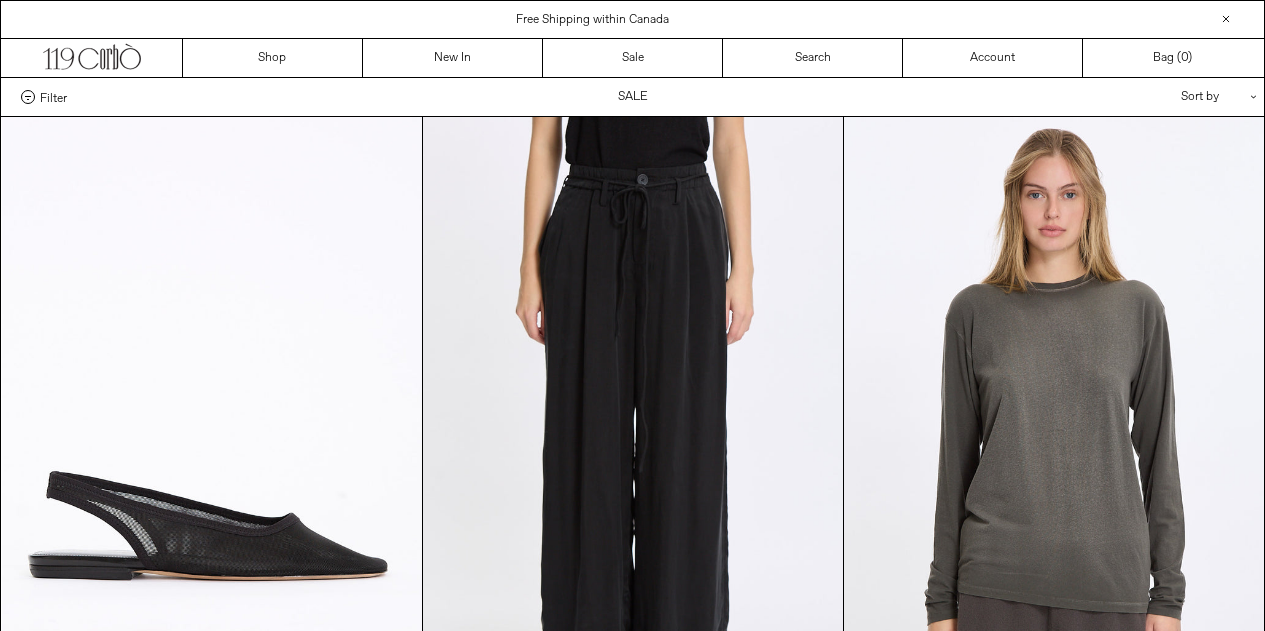 scroll, scrollTop: 0, scrollLeft: 0, axis: both 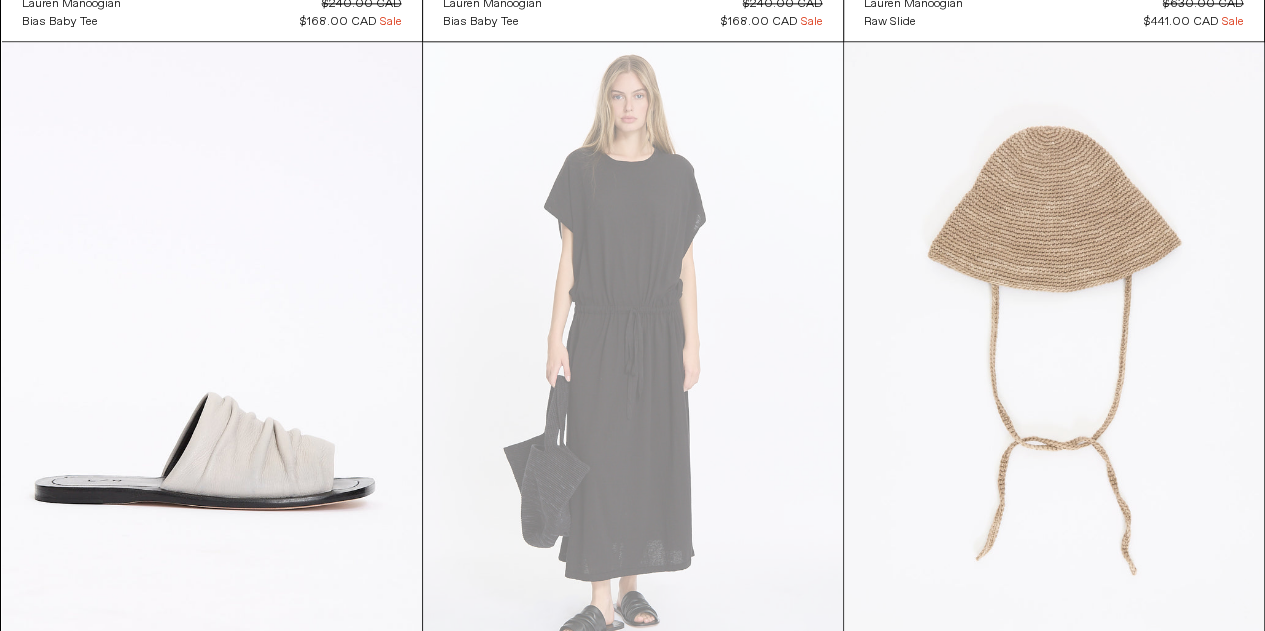 click at bounding box center (1054, 357) 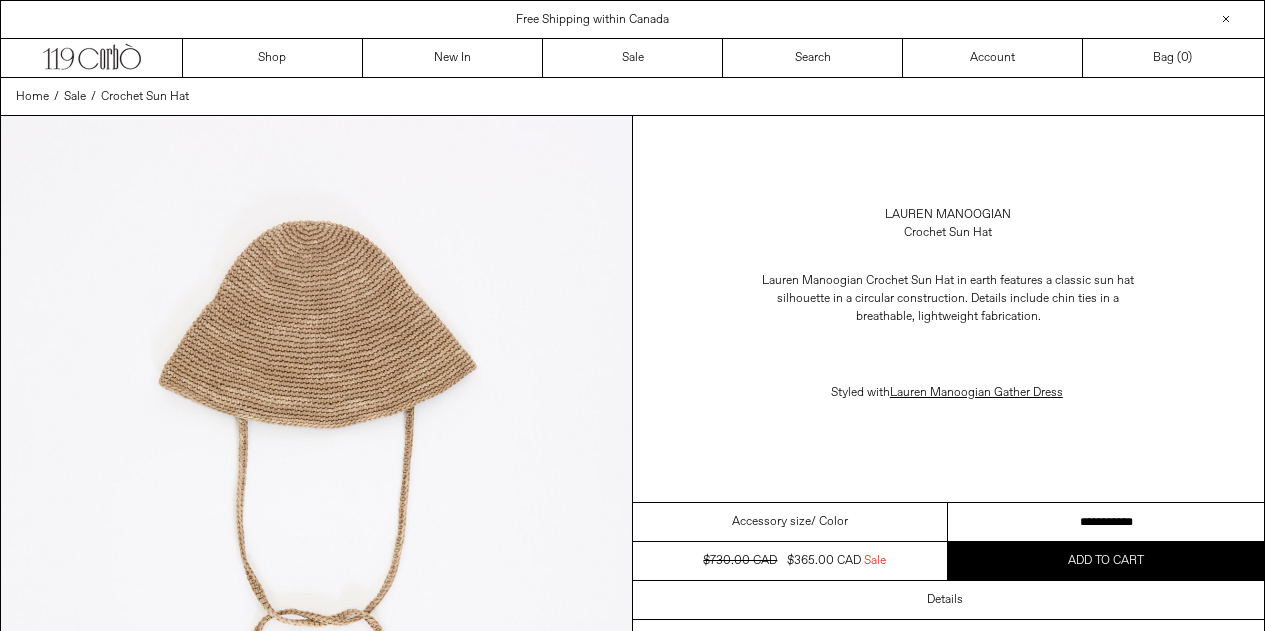 scroll, scrollTop: 0, scrollLeft: 0, axis: both 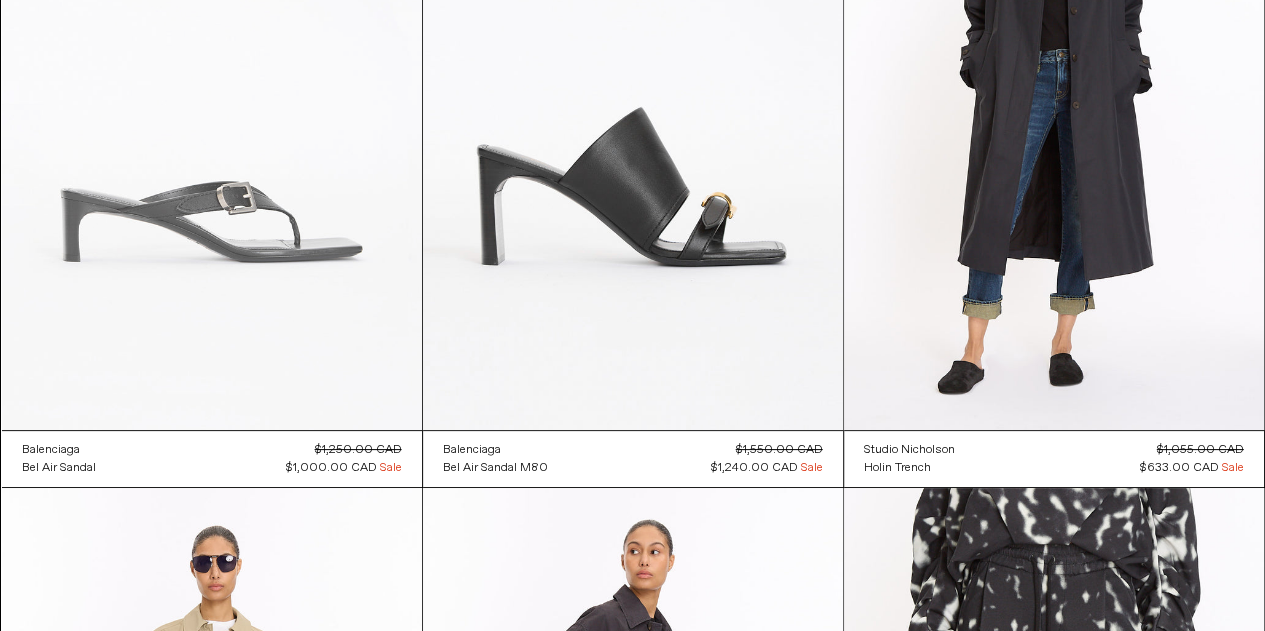 click at bounding box center [212, 115] 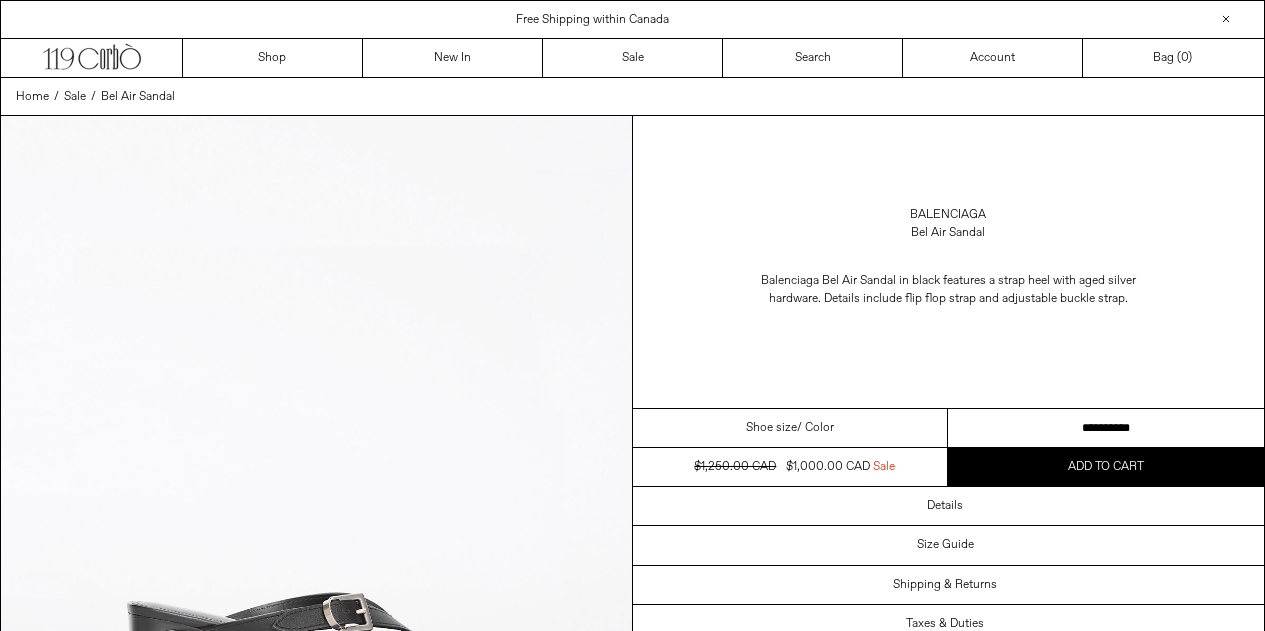 scroll, scrollTop: 0, scrollLeft: 0, axis: both 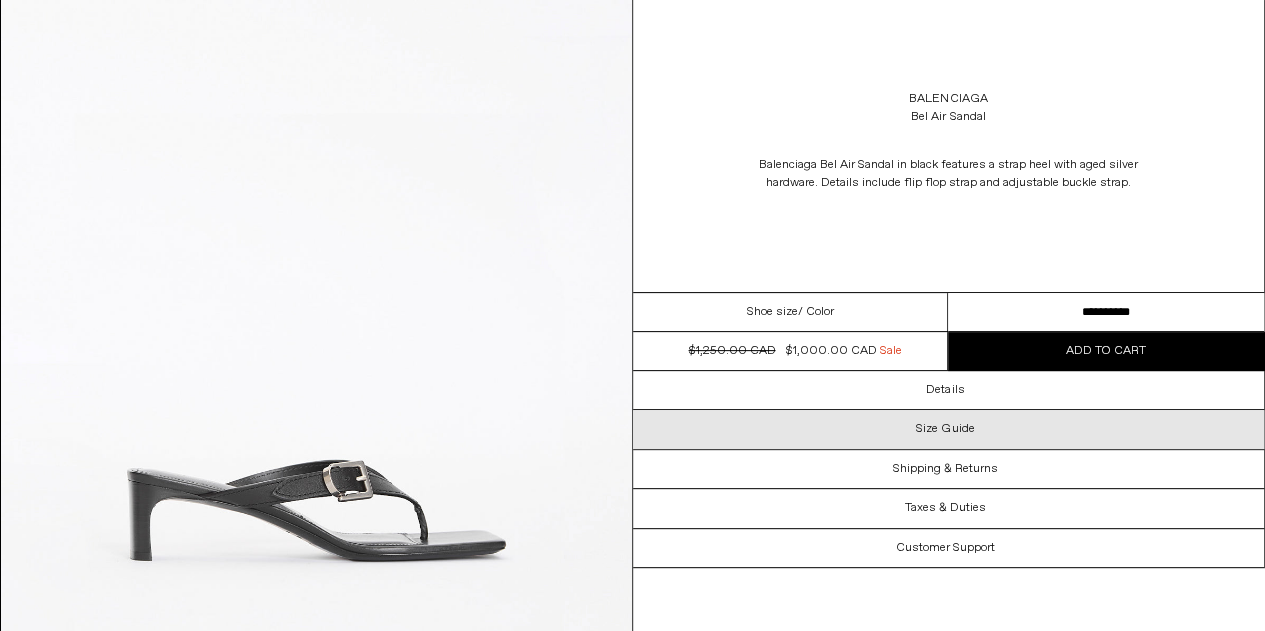 click on "Size Guide" at bounding box center (945, 429) 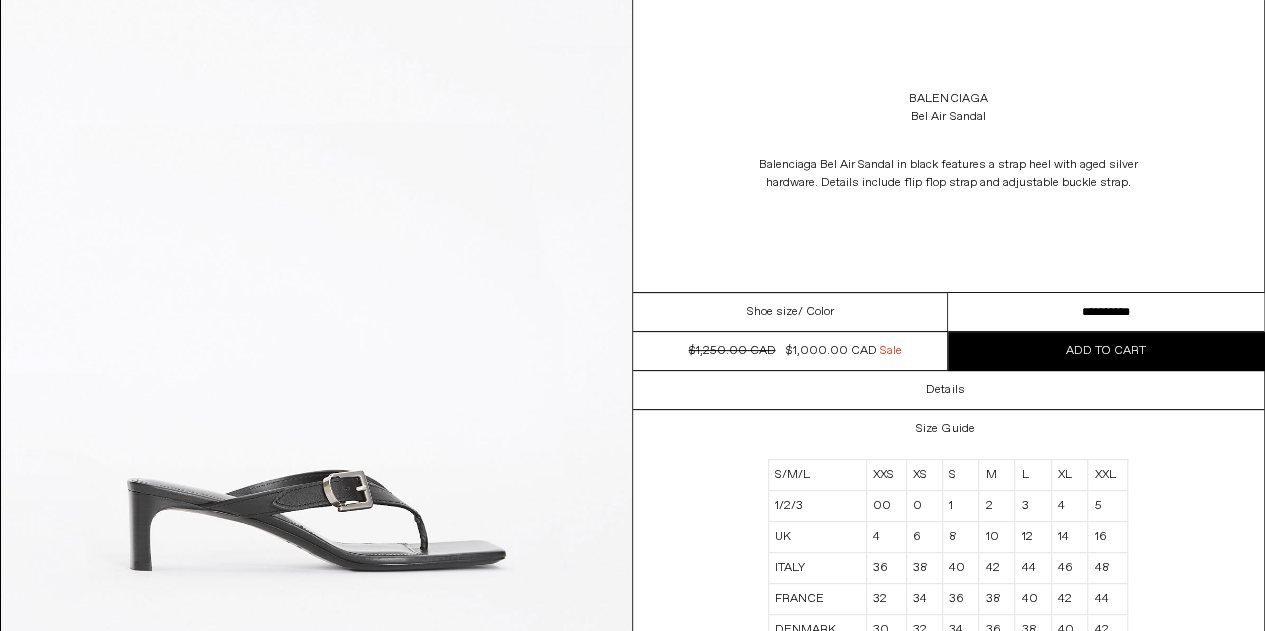 scroll, scrollTop: 239, scrollLeft: 0, axis: vertical 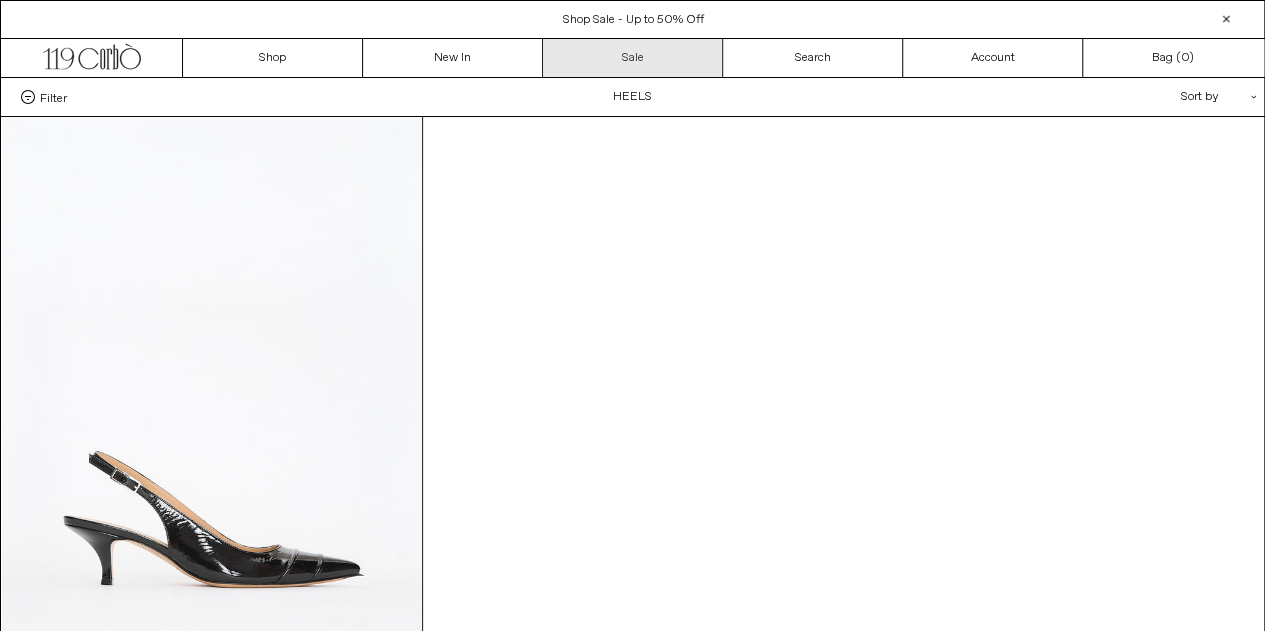 click on "Sale" at bounding box center (633, 58) 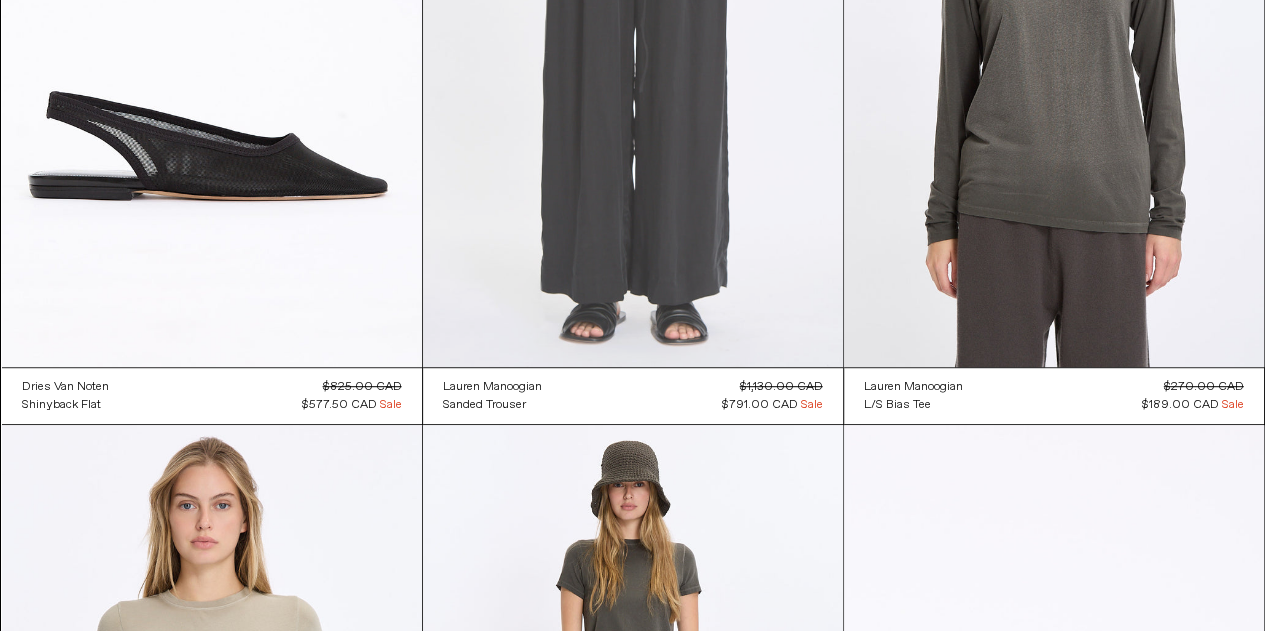 scroll, scrollTop: 0, scrollLeft: 0, axis: both 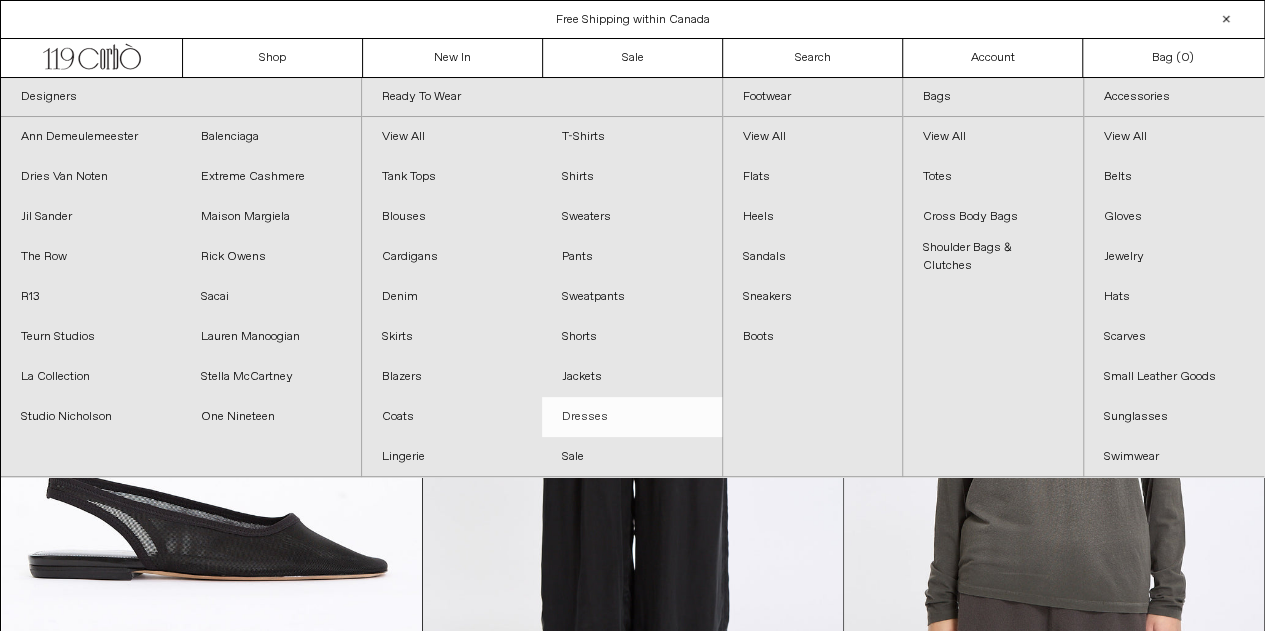 click on "Dresses" at bounding box center [632, 417] 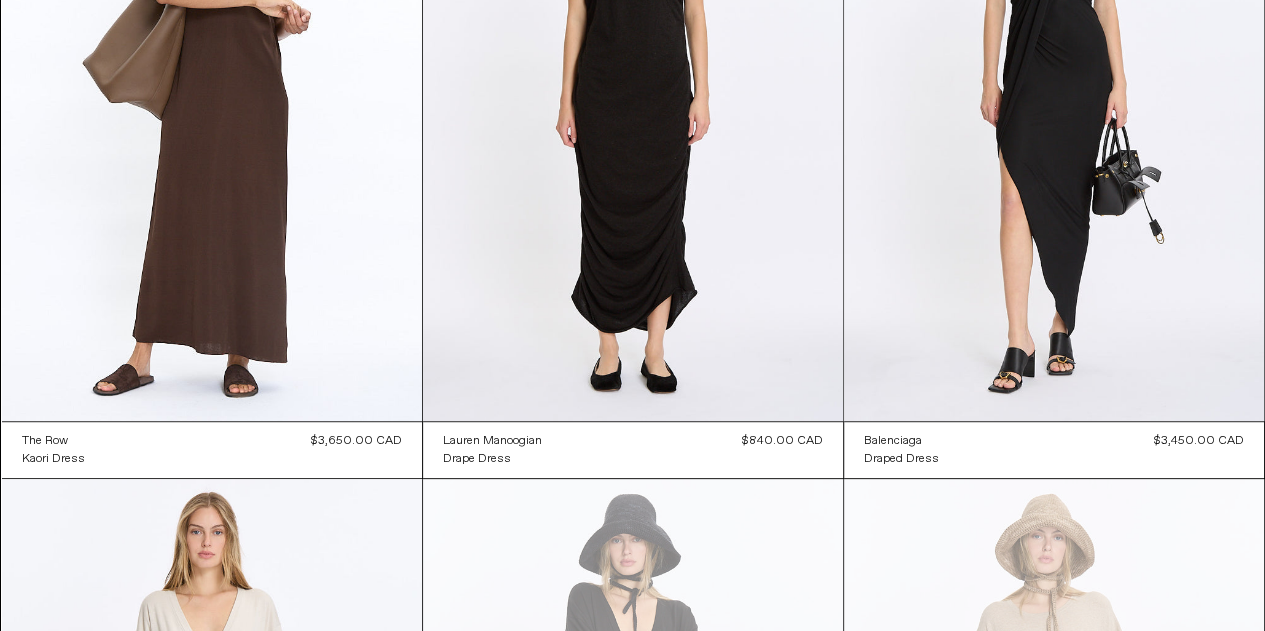 scroll, scrollTop: 204, scrollLeft: 0, axis: vertical 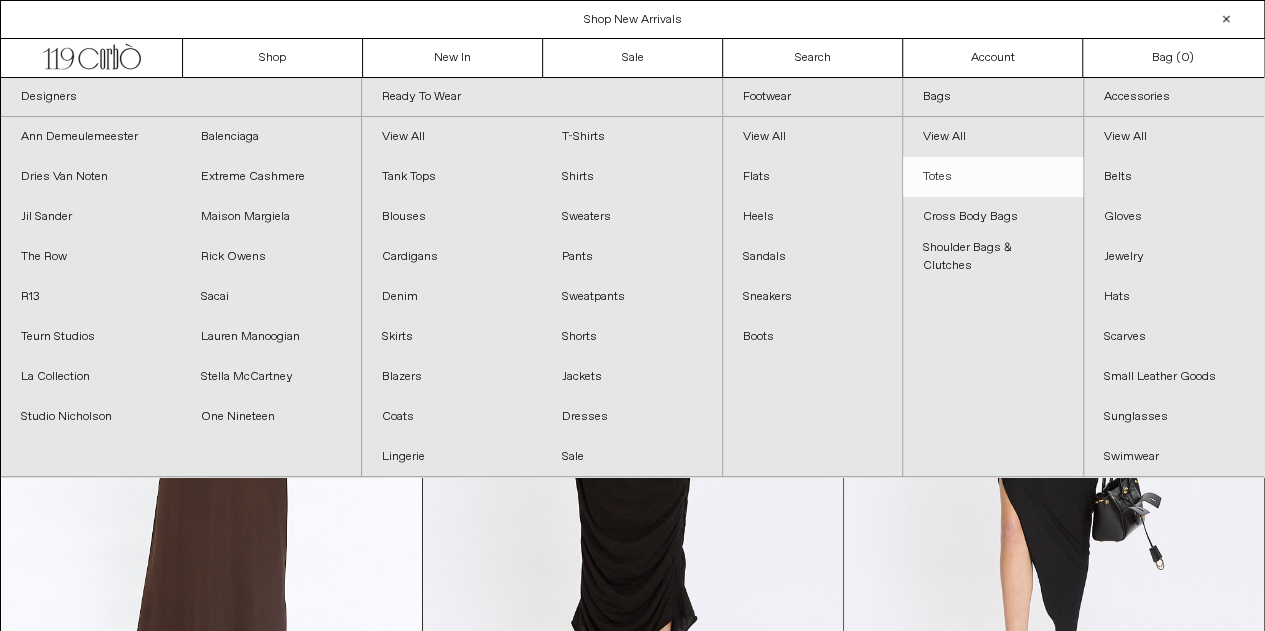 click on "Totes" at bounding box center (993, 177) 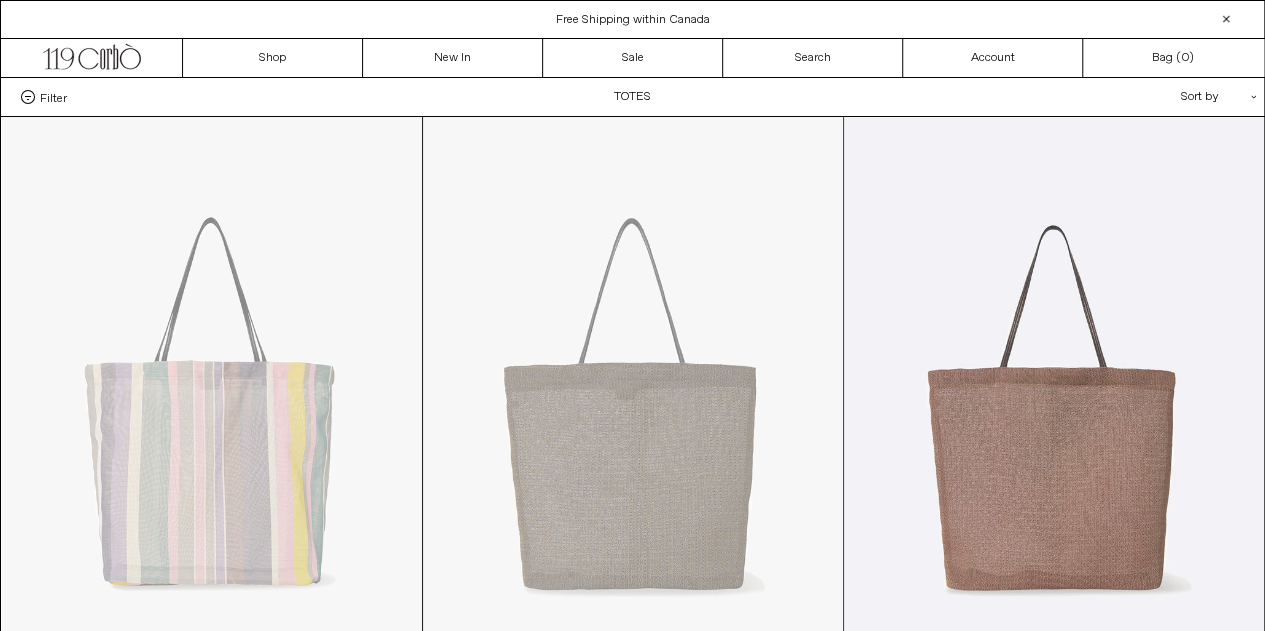 scroll, scrollTop: 146, scrollLeft: 0, axis: vertical 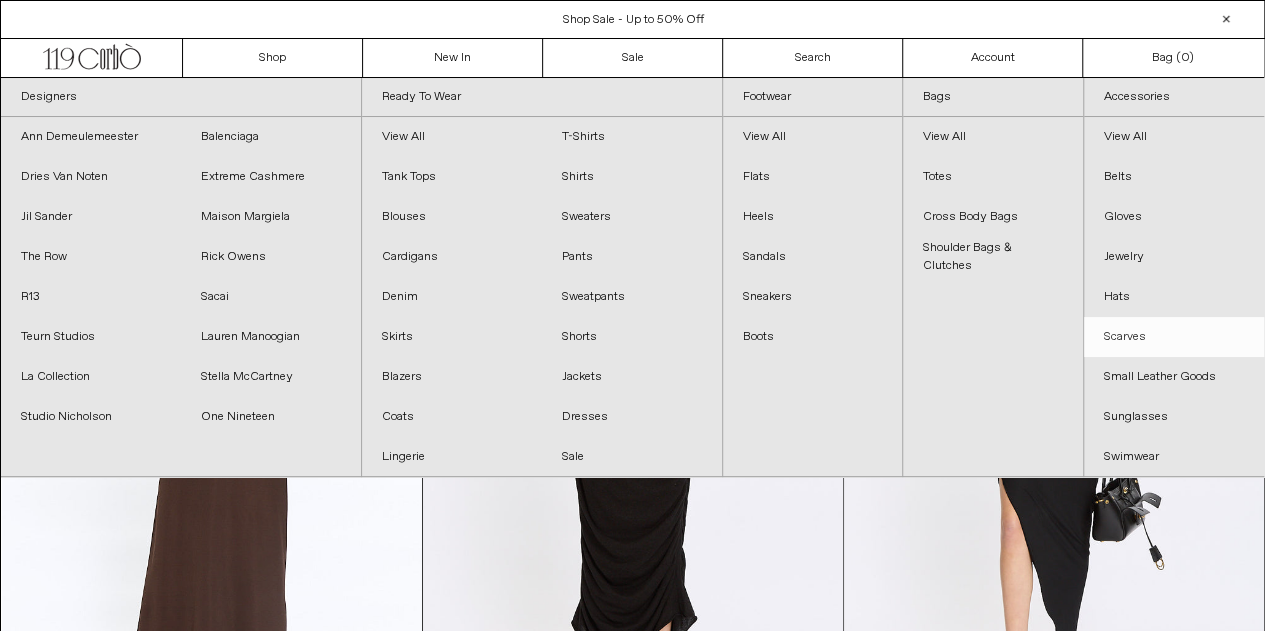 click on "Scarves" at bounding box center (1174, 337) 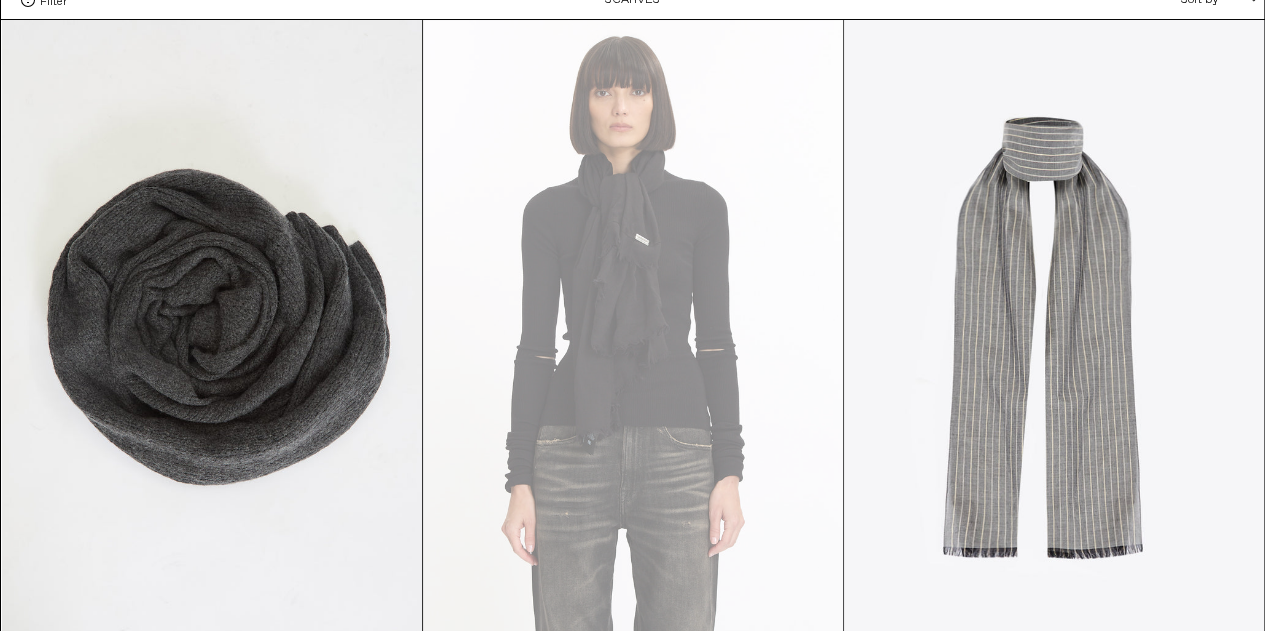 scroll, scrollTop: 351, scrollLeft: 0, axis: vertical 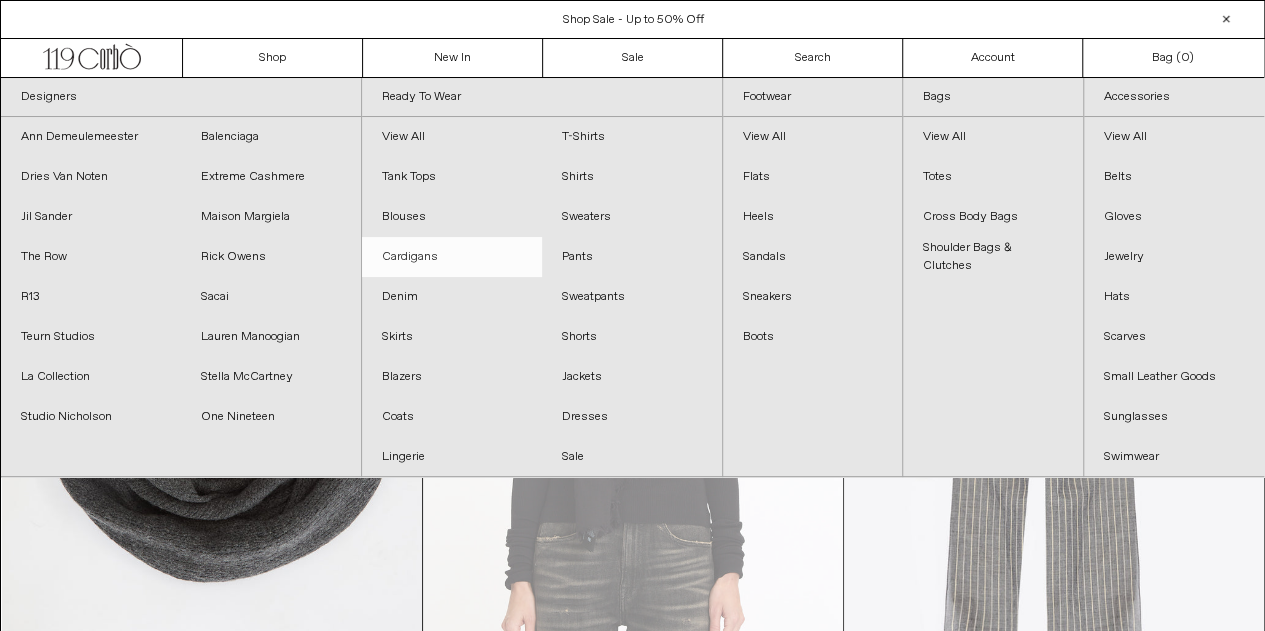 click on "Cardigans" at bounding box center [452, 257] 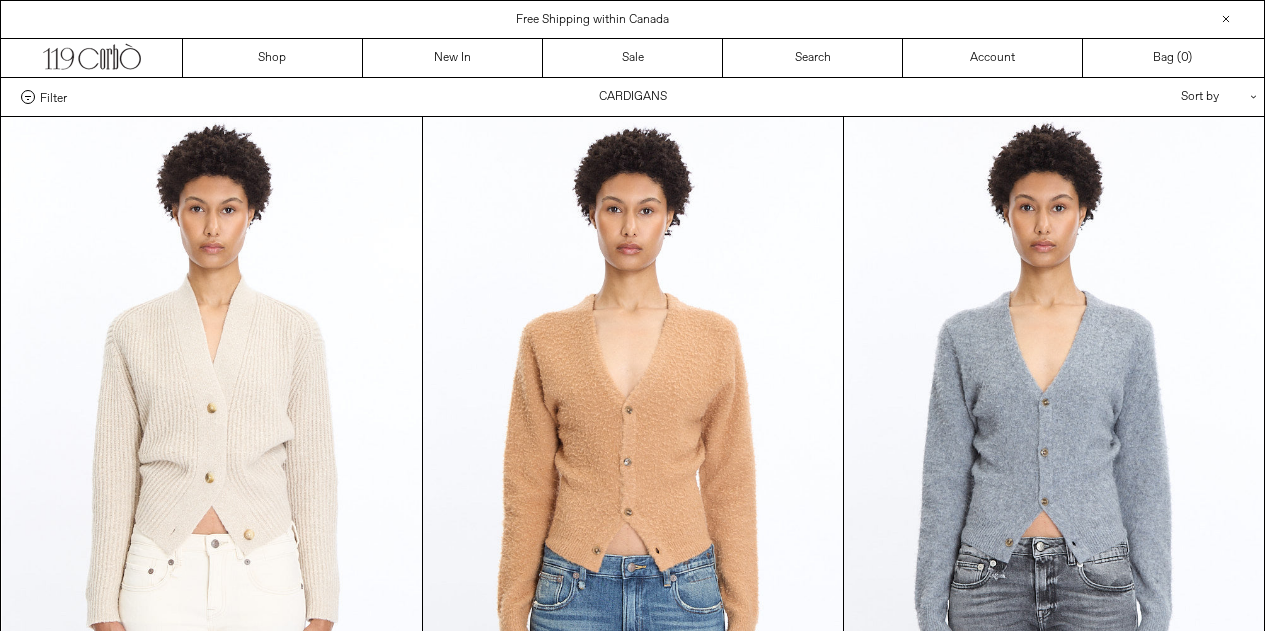 scroll, scrollTop: 0, scrollLeft: 0, axis: both 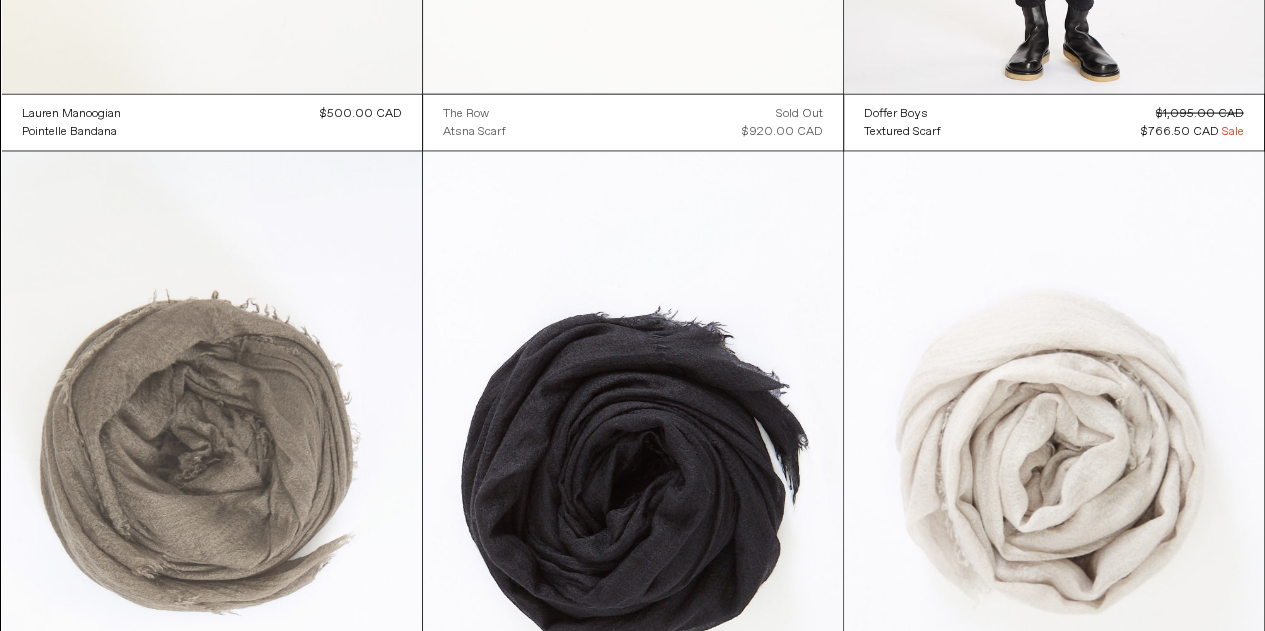 click at bounding box center [212, 467] 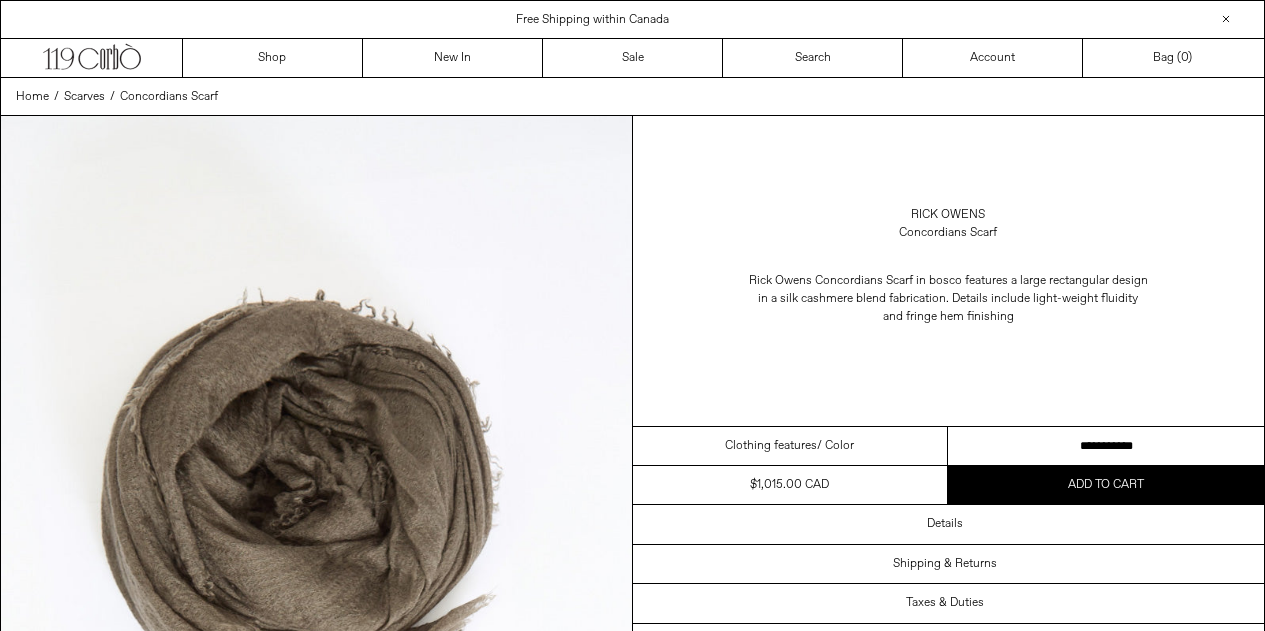 scroll, scrollTop: 0, scrollLeft: 0, axis: both 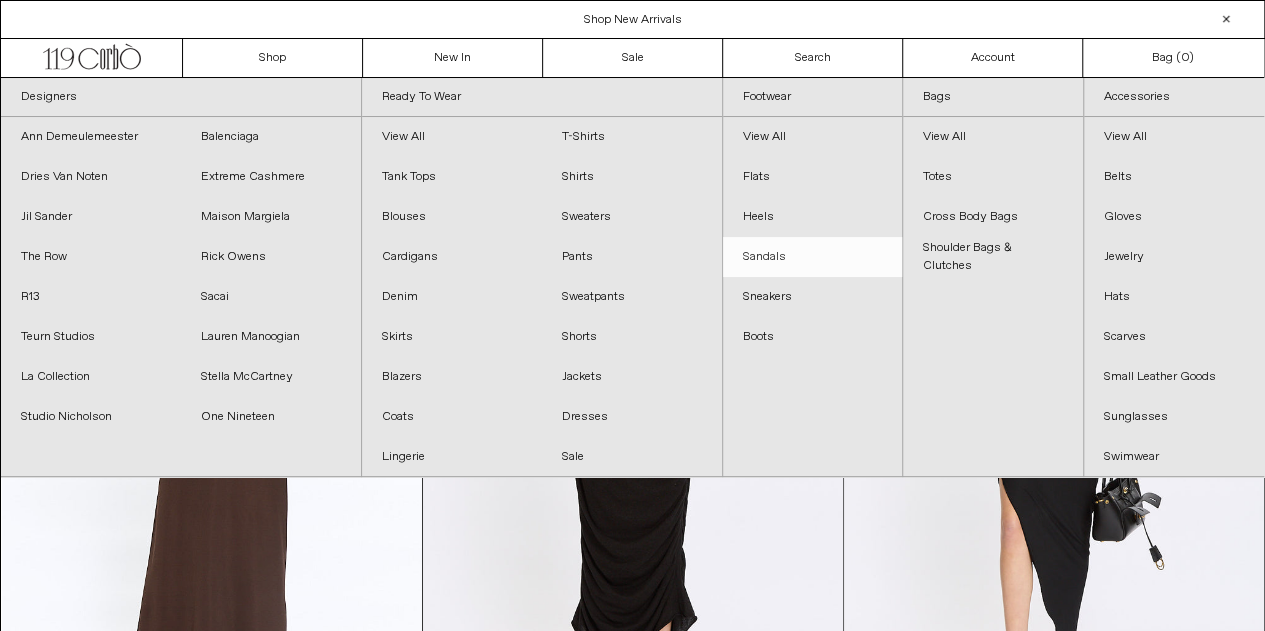 click on "Sandals" at bounding box center [813, 257] 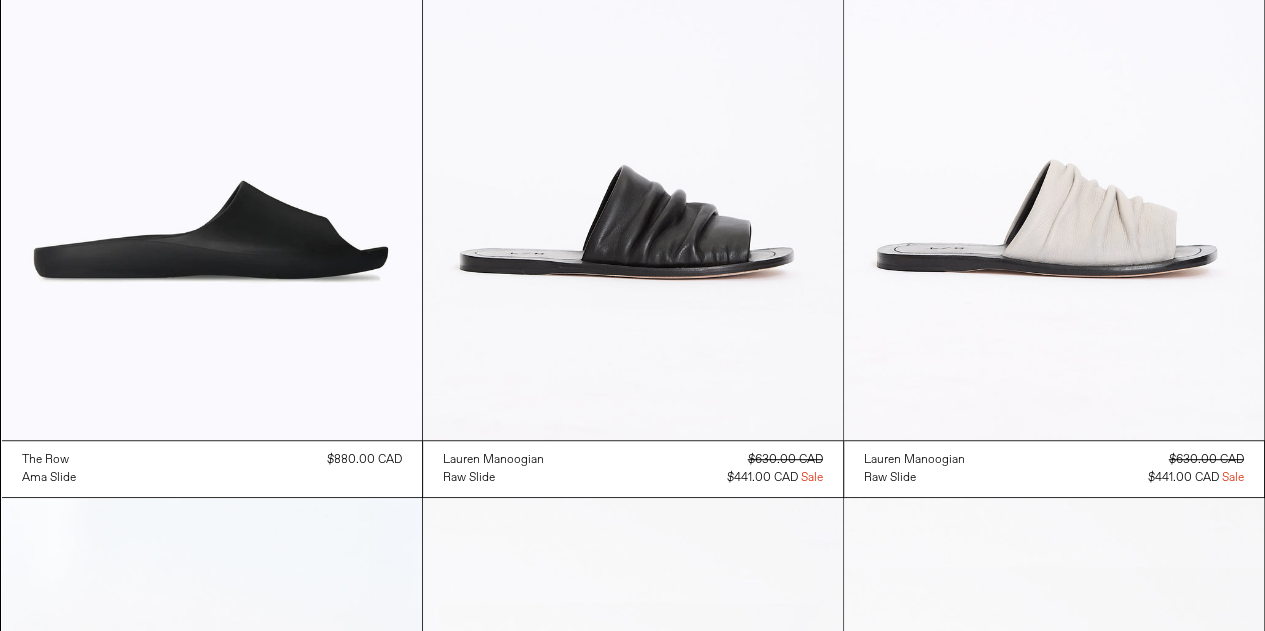 scroll, scrollTop: 322, scrollLeft: 0, axis: vertical 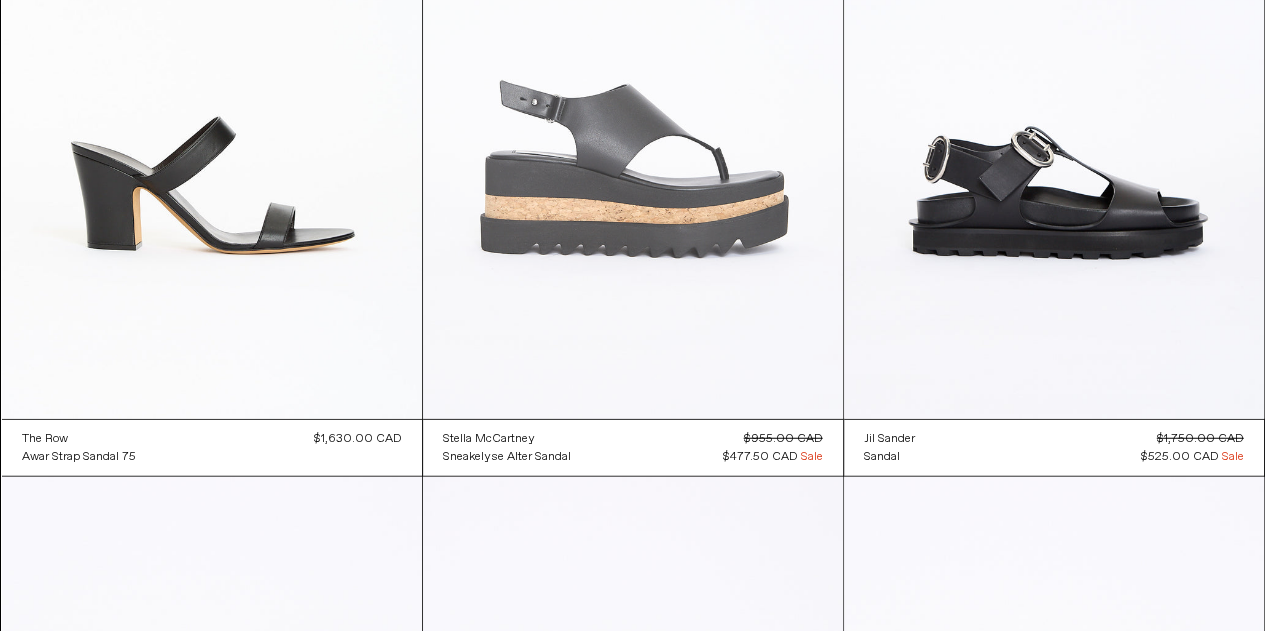 click at bounding box center [633, 104] 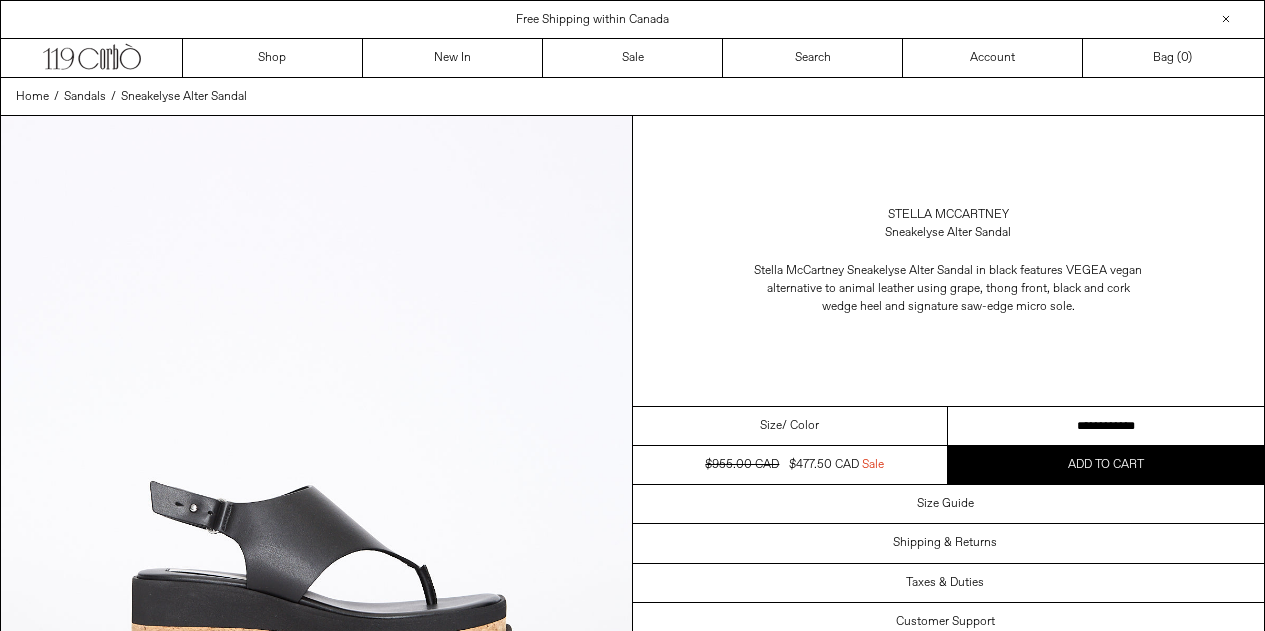 scroll, scrollTop: 0, scrollLeft: 0, axis: both 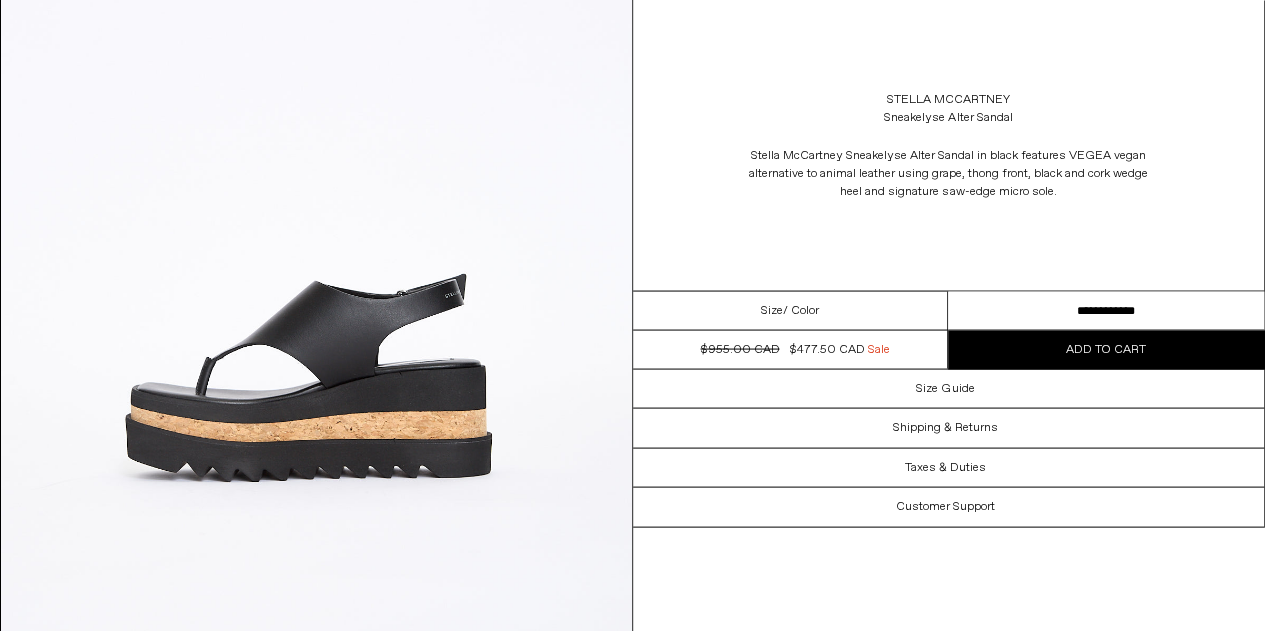 click on "**********" at bounding box center [1106, 310] 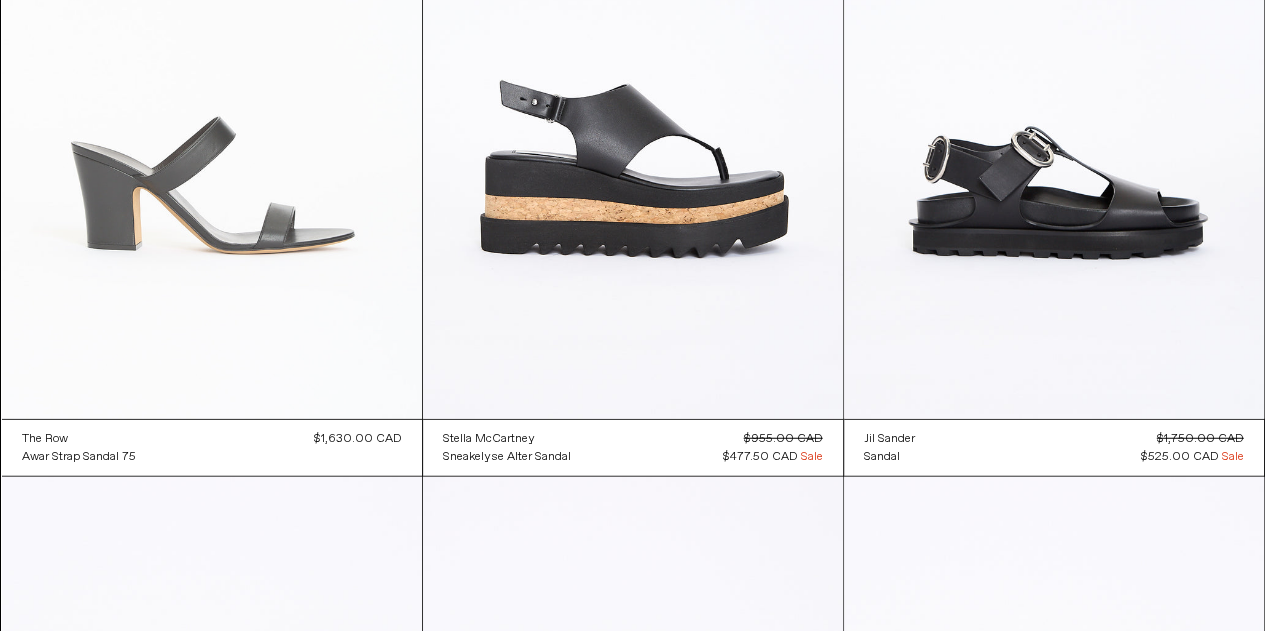scroll, scrollTop: 2392, scrollLeft: 0, axis: vertical 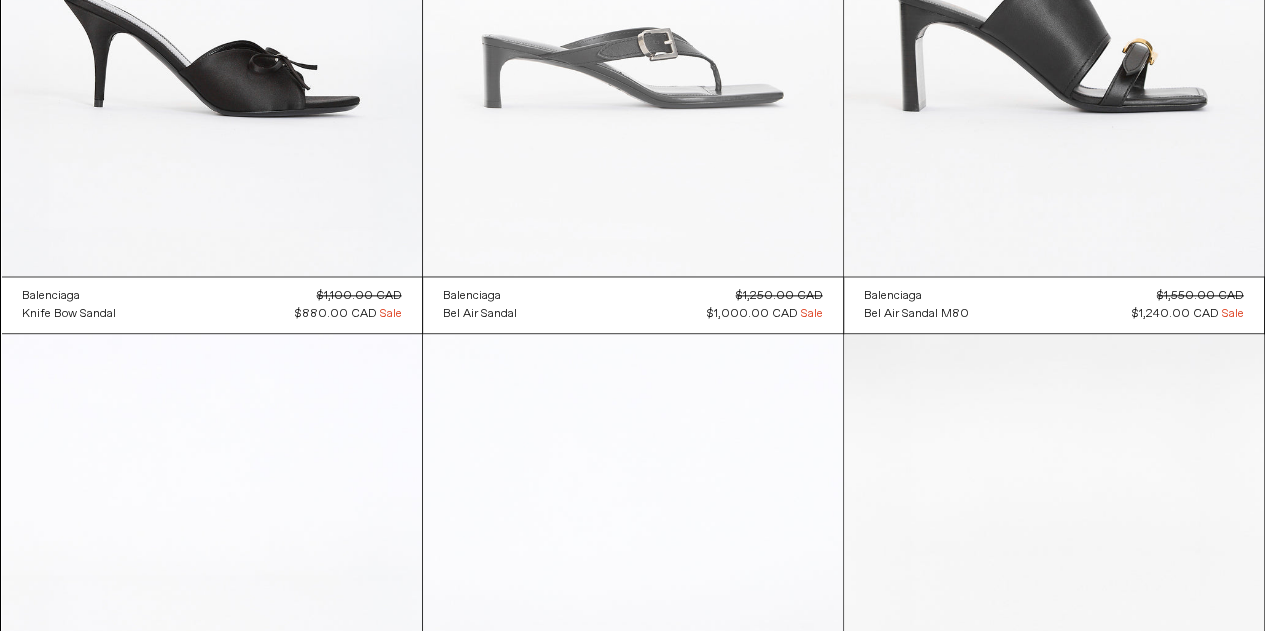 click at bounding box center (633, -39) 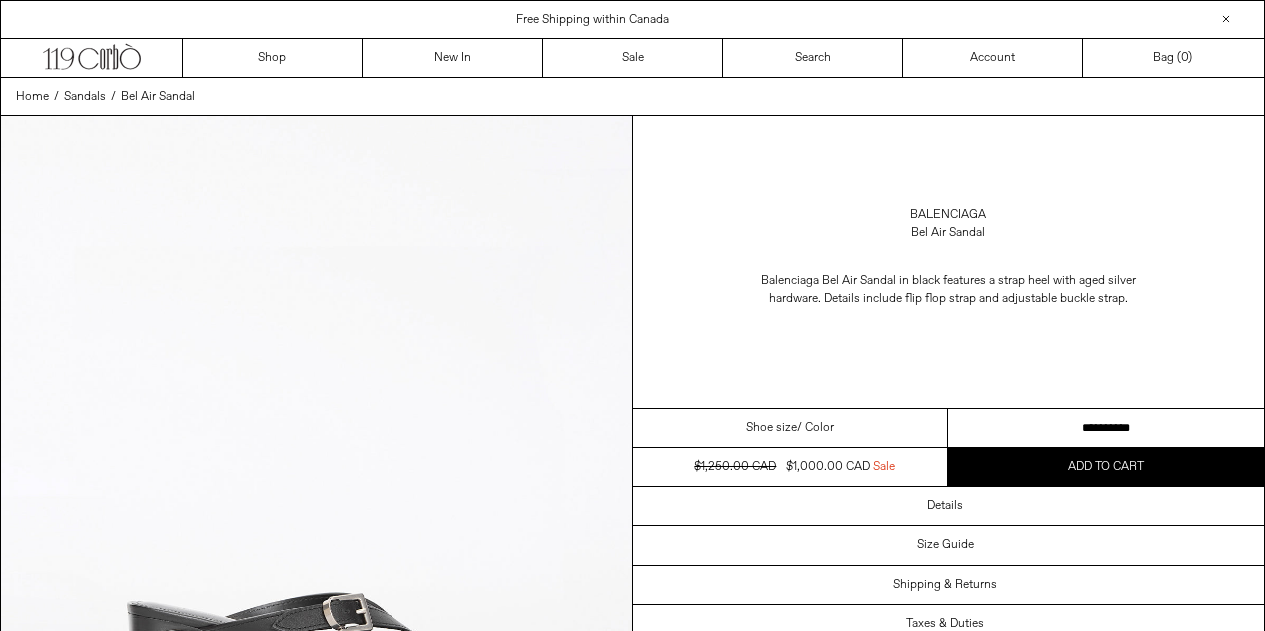 scroll, scrollTop: 0, scrollLeft: 0, axis: both 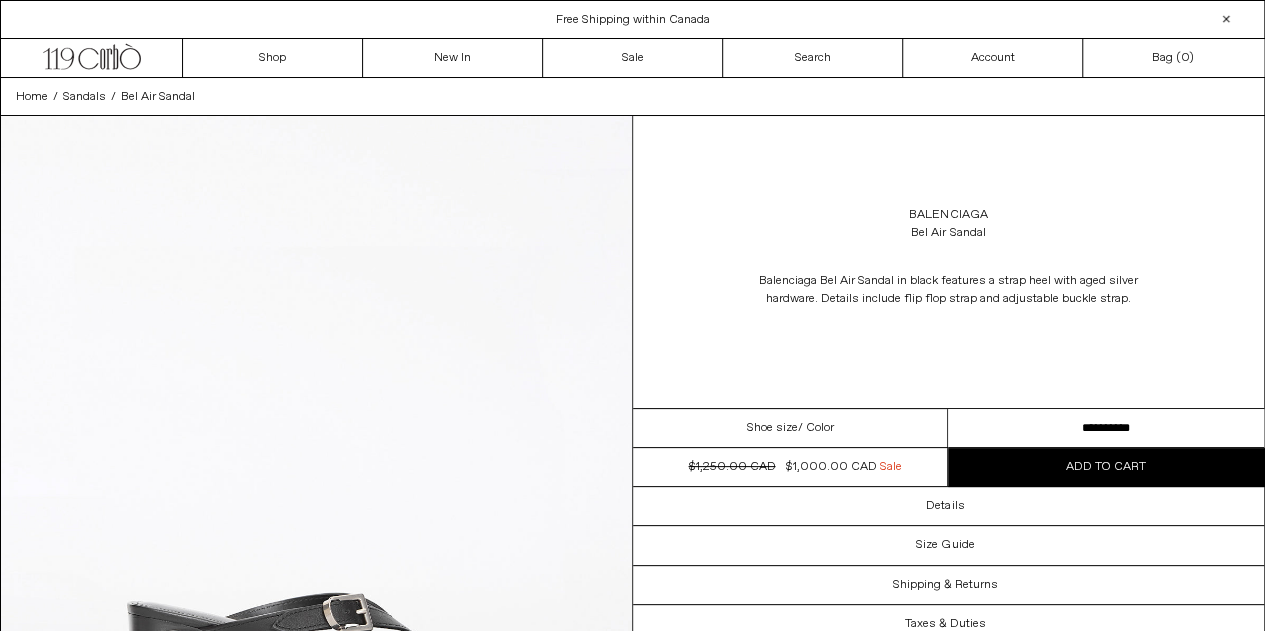 click on "**********" at bounding box center (1106, 428) 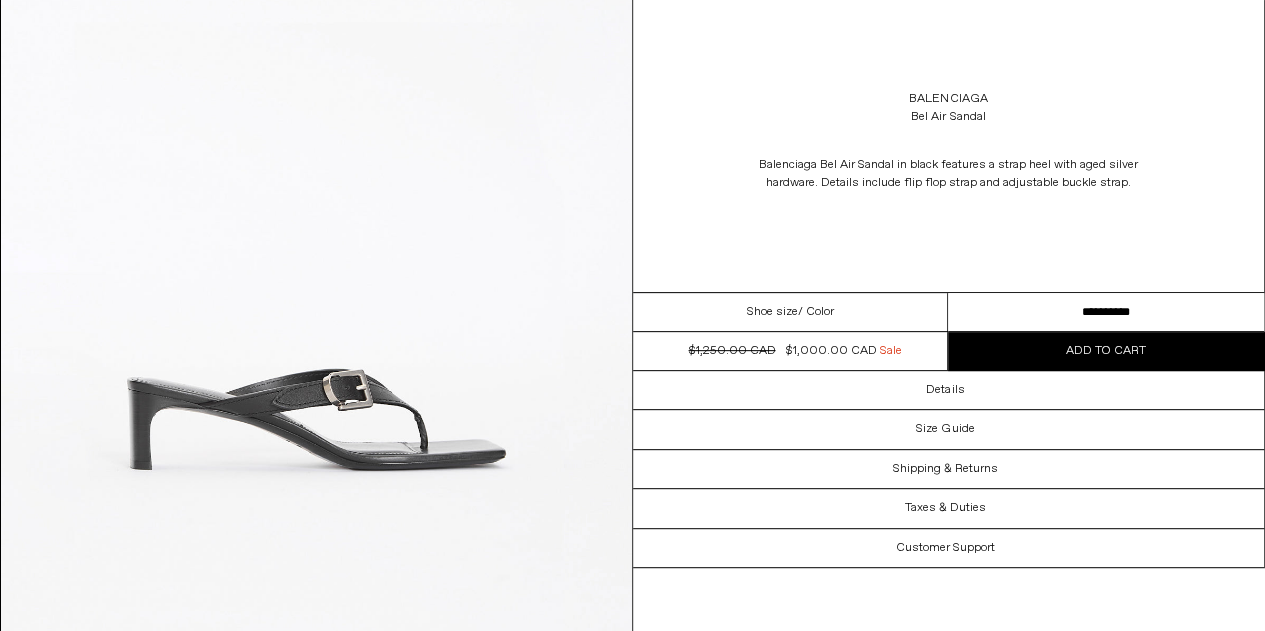 scroll, scrollTop: 225, scrollLeft: 0, axis: vertical 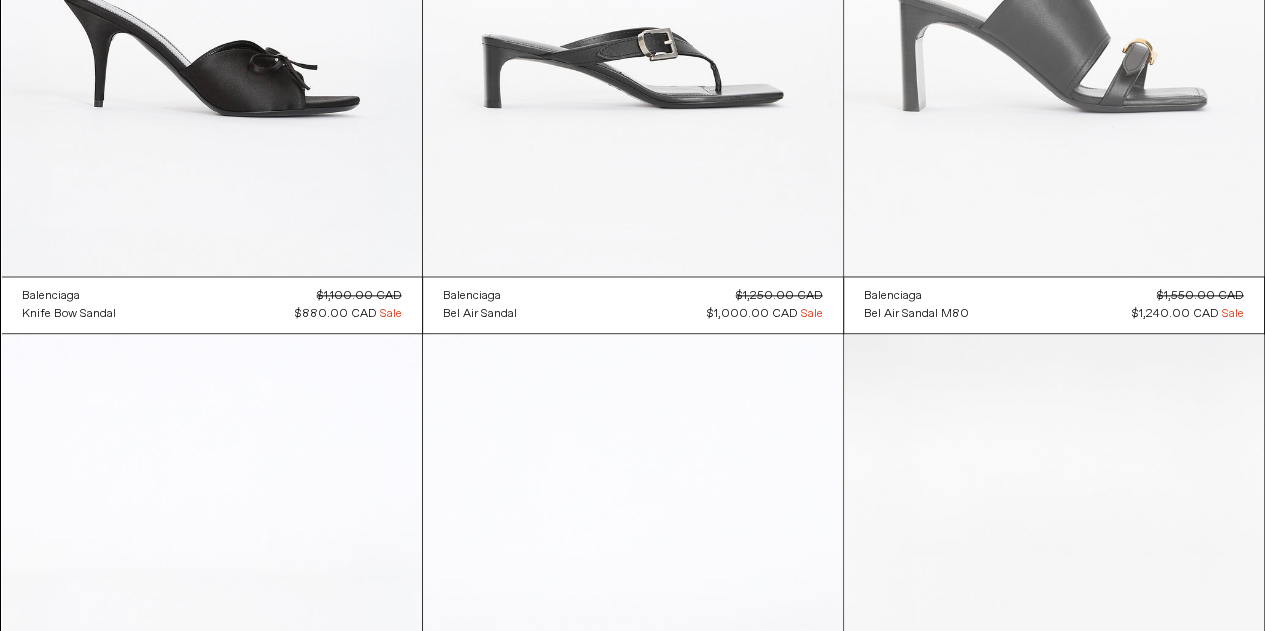 click at bounding box center [1054, -39] 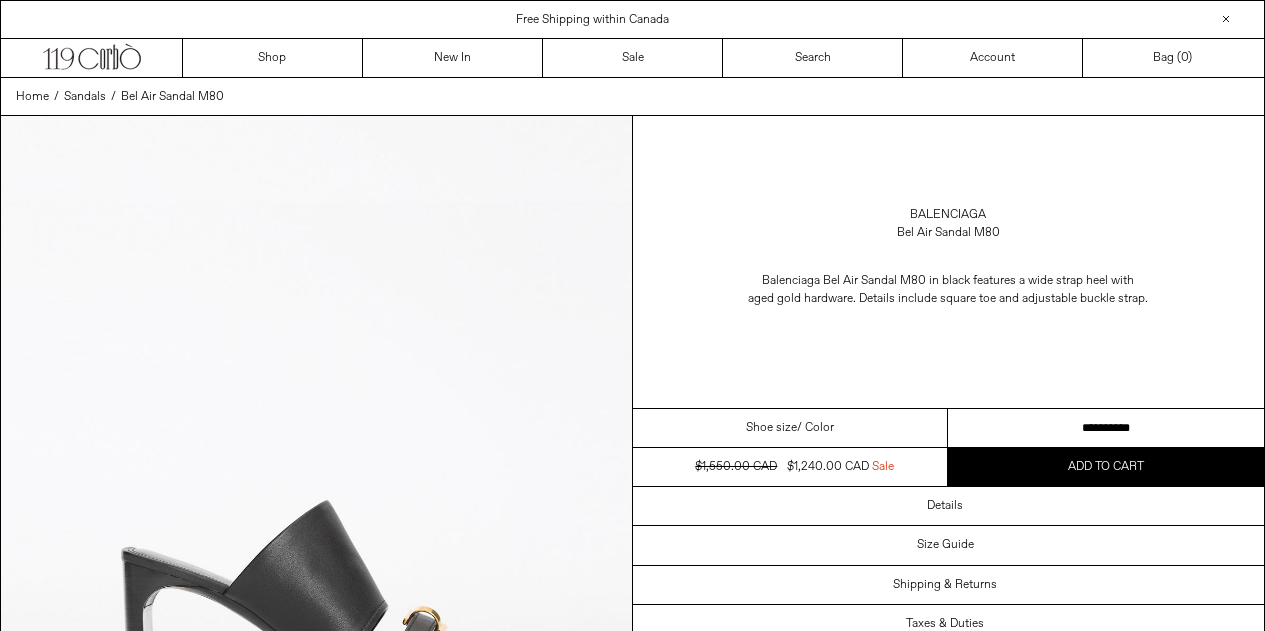 scroll, scrollTop: 0, scrollLeft: 0, axis: both 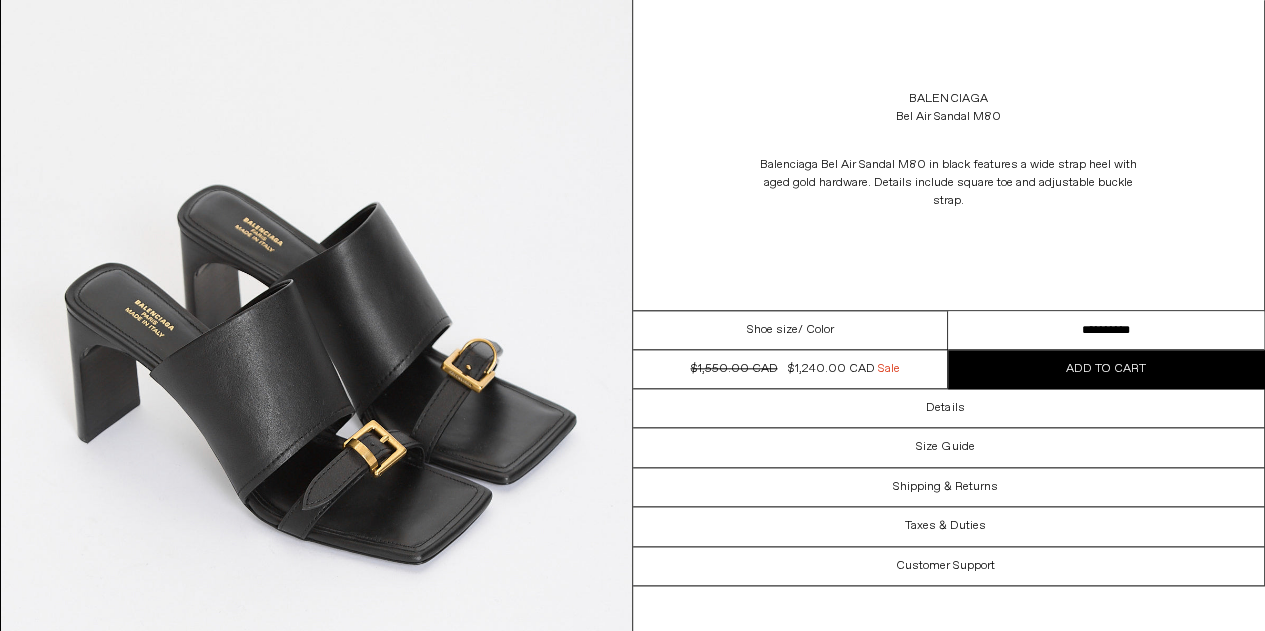 click on "**********" at bounding box center [1106, 330] 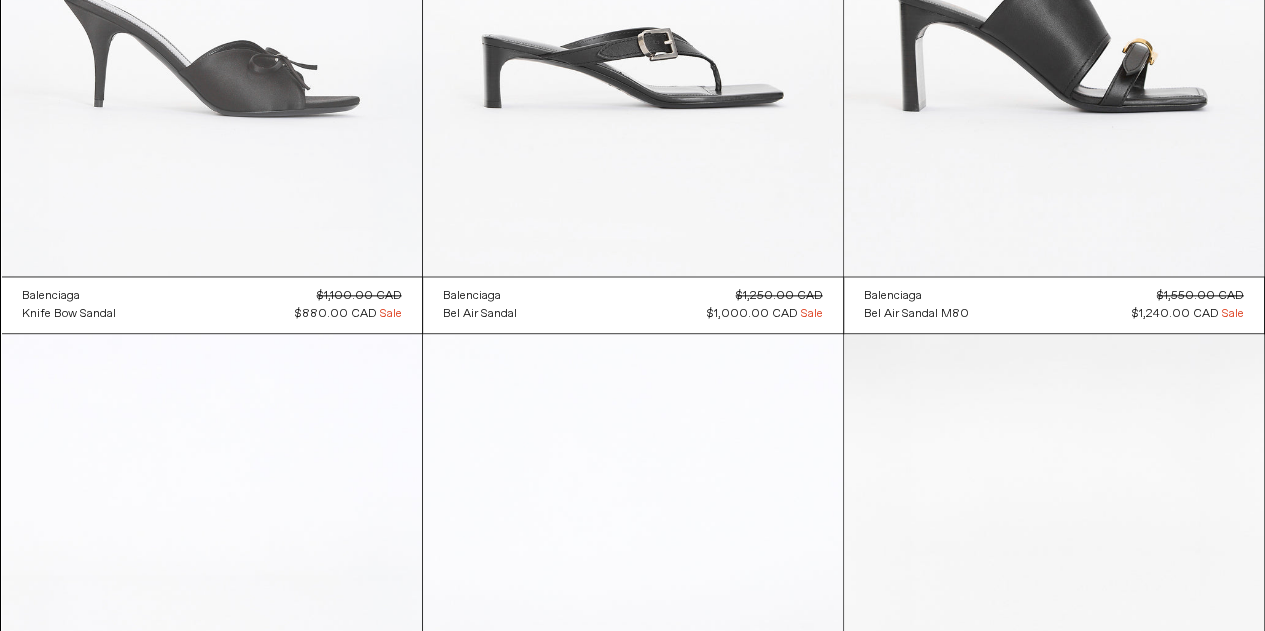 scroll, scrollTop: 1159, scrollLeft: 0, axis: vertical 